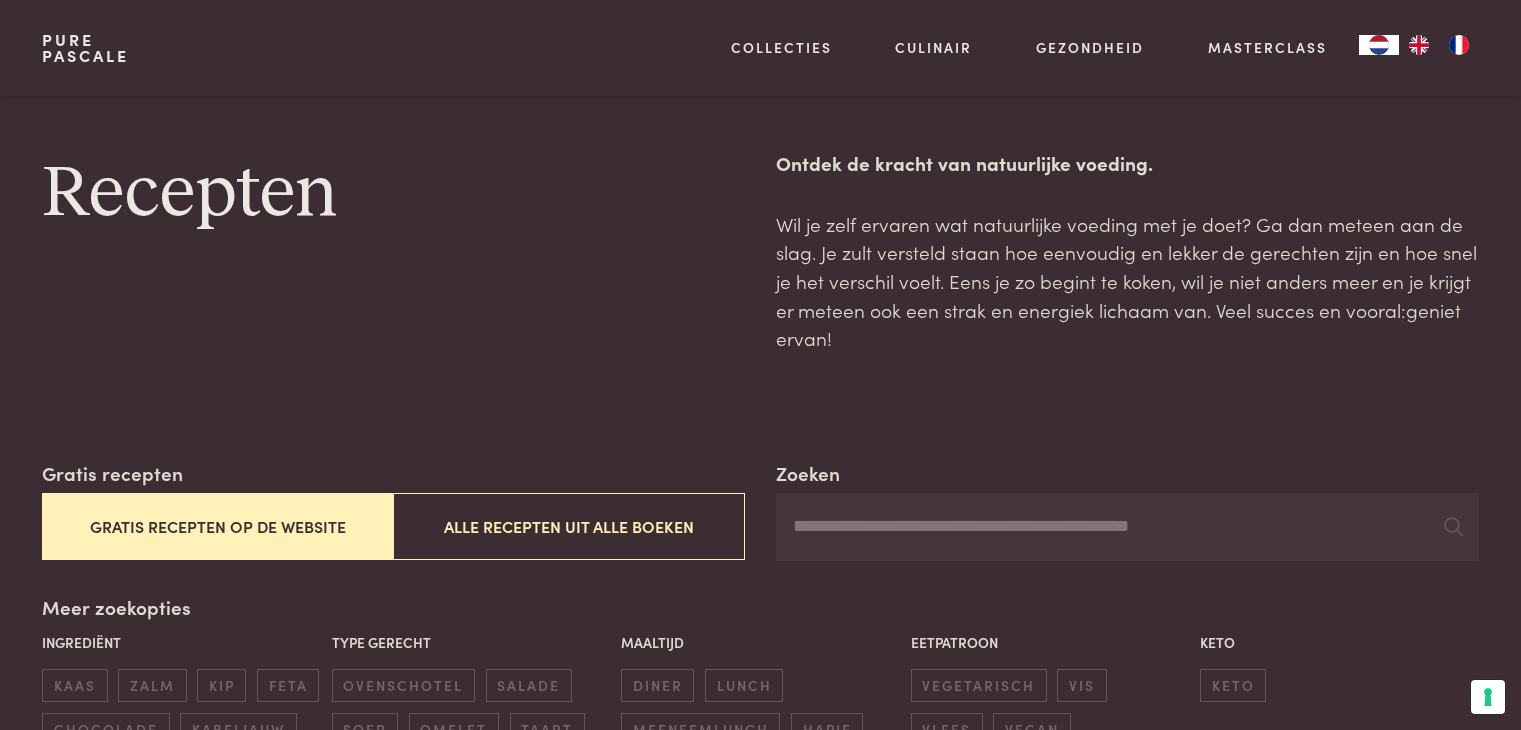 scroll, scrollTop: 2535, scrollLeft: 0, axis: vertical 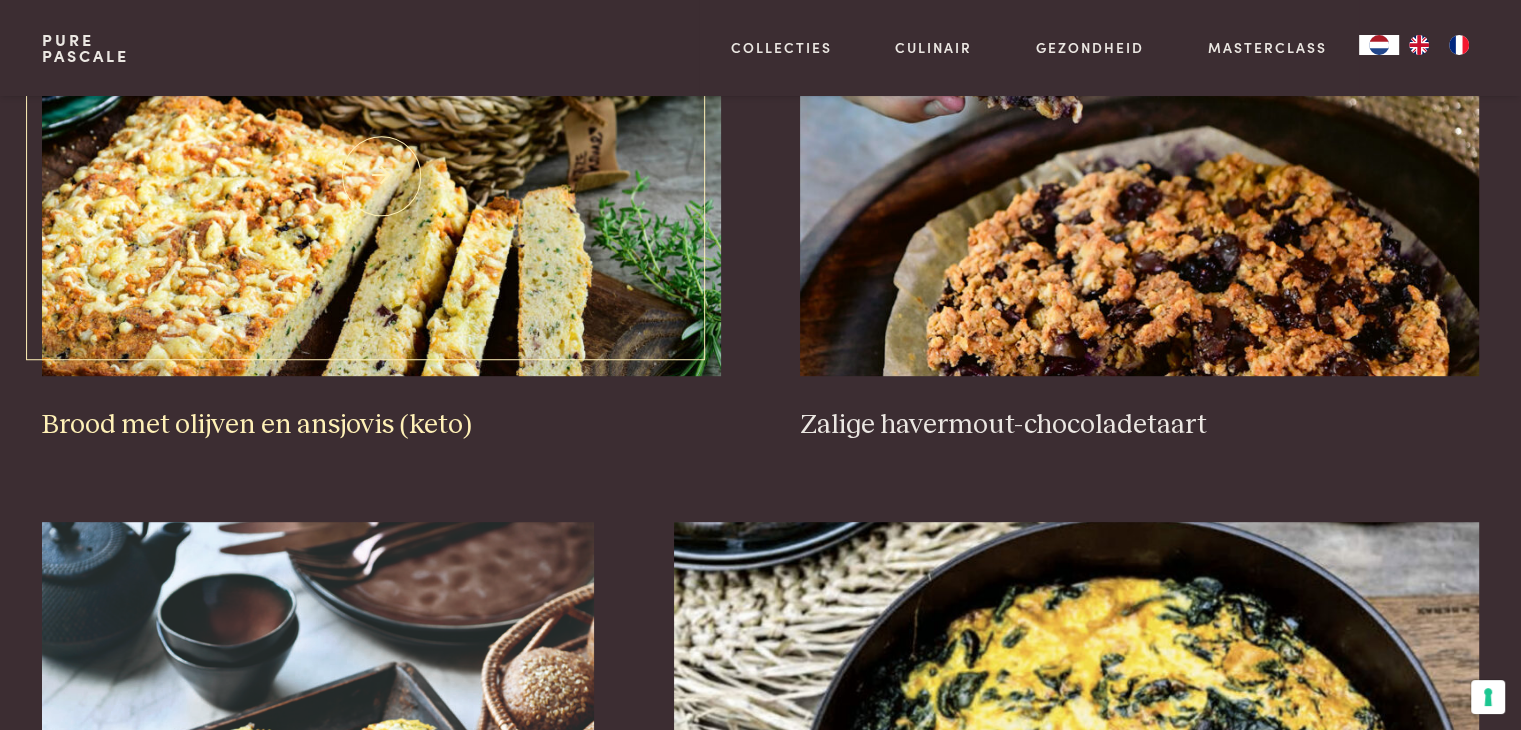 click at bounding box center (381, 176) 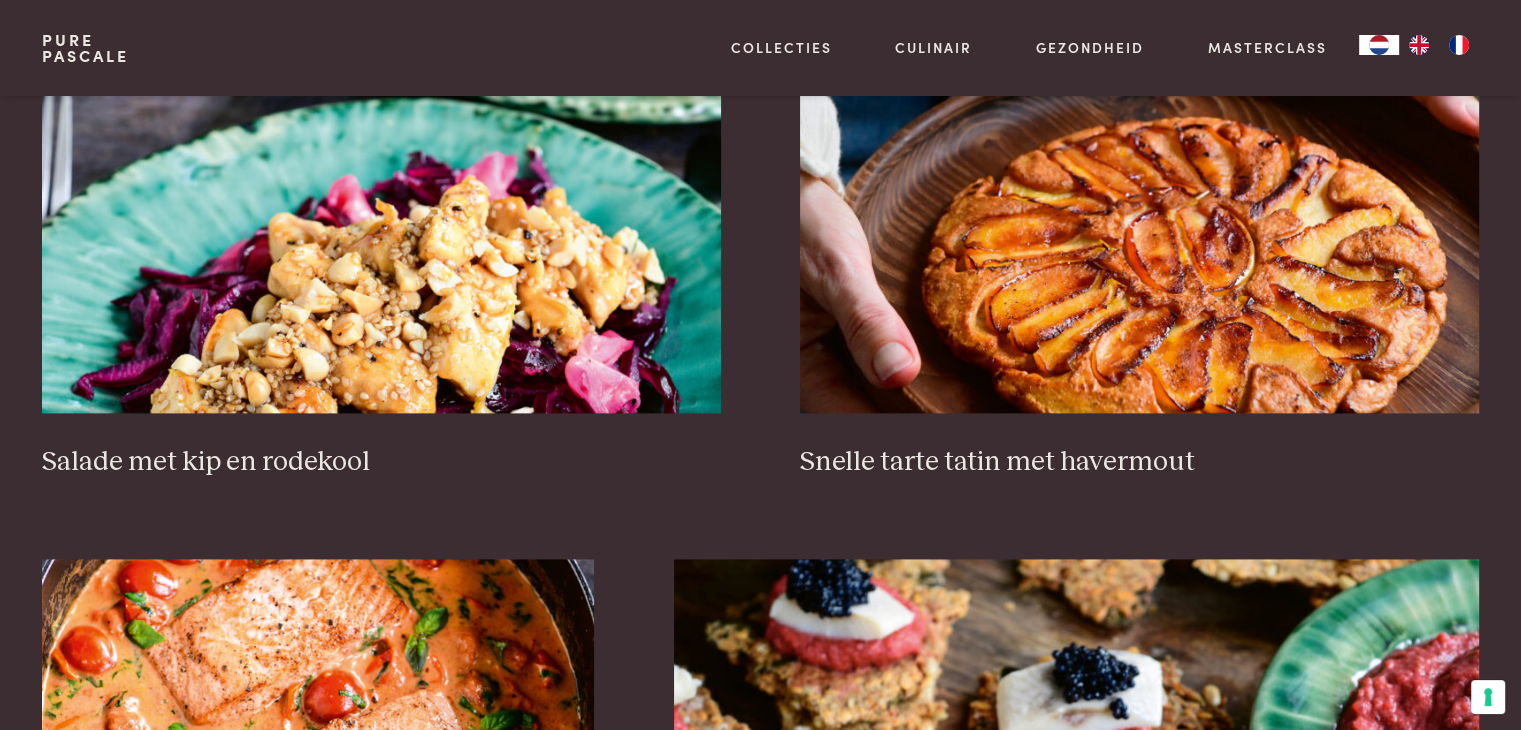 scroll, scrollTop: 2551, scrollLeft: 0, axis: vertical 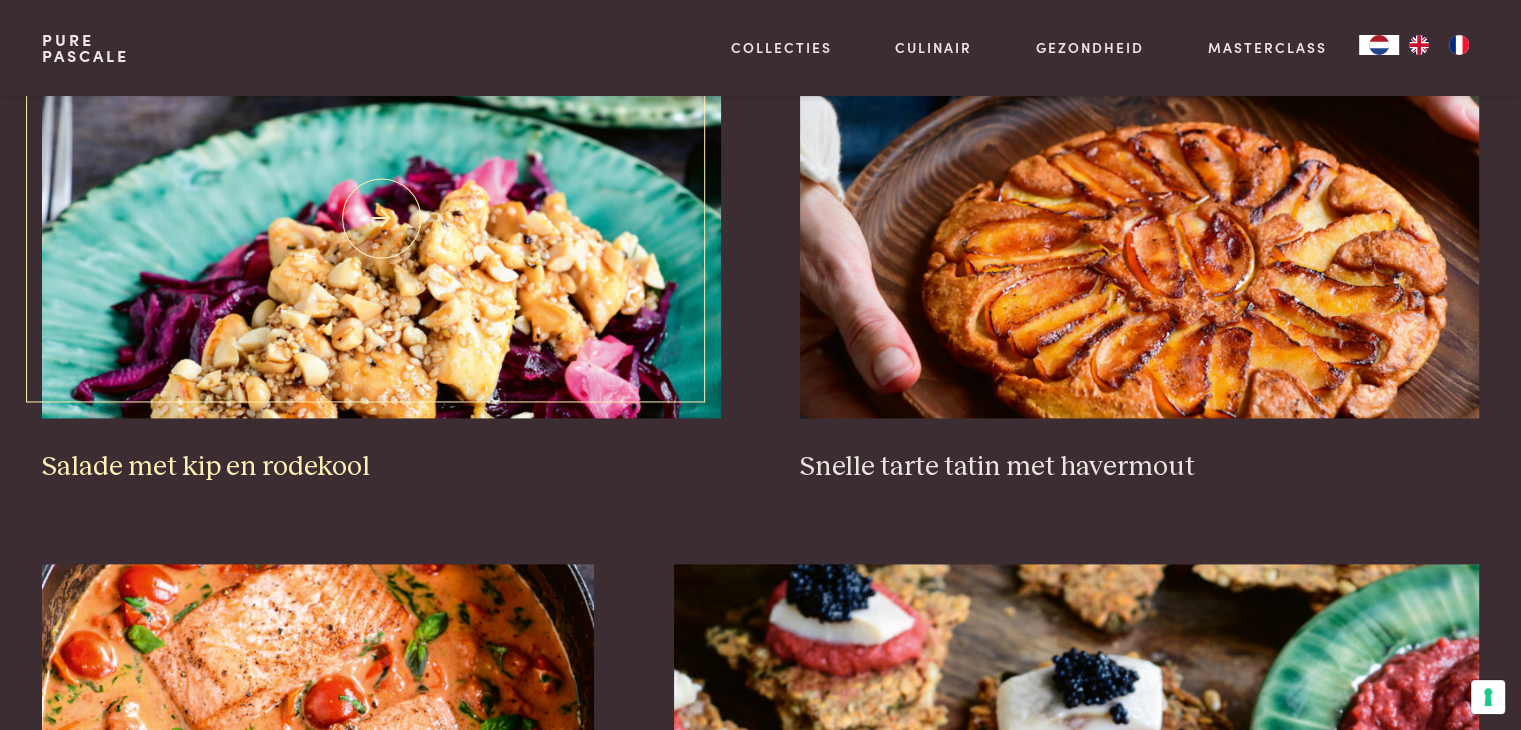 click at bounding box center [381, 218] 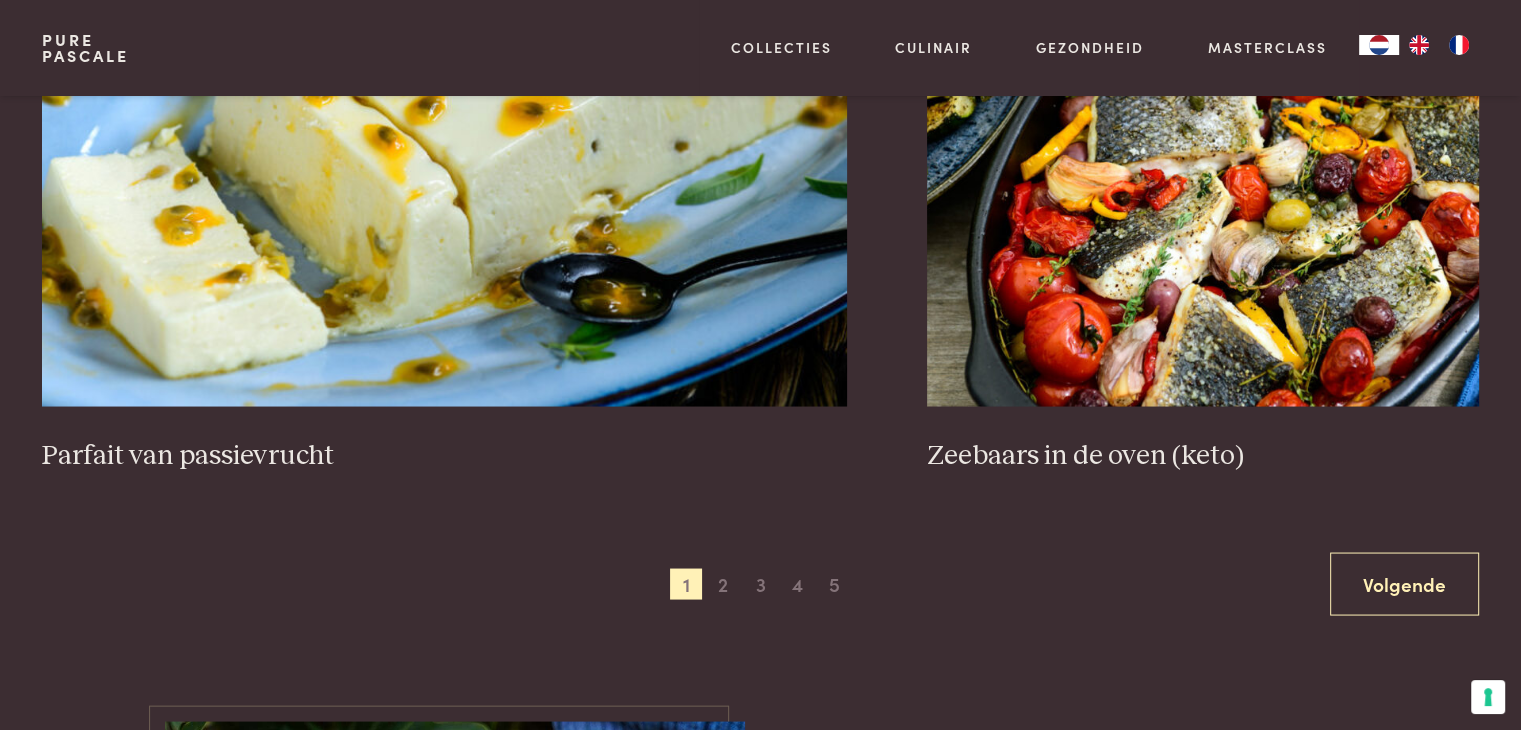 scroll, scrollTop: 3694, scrollLeft: 0, axis: vertical 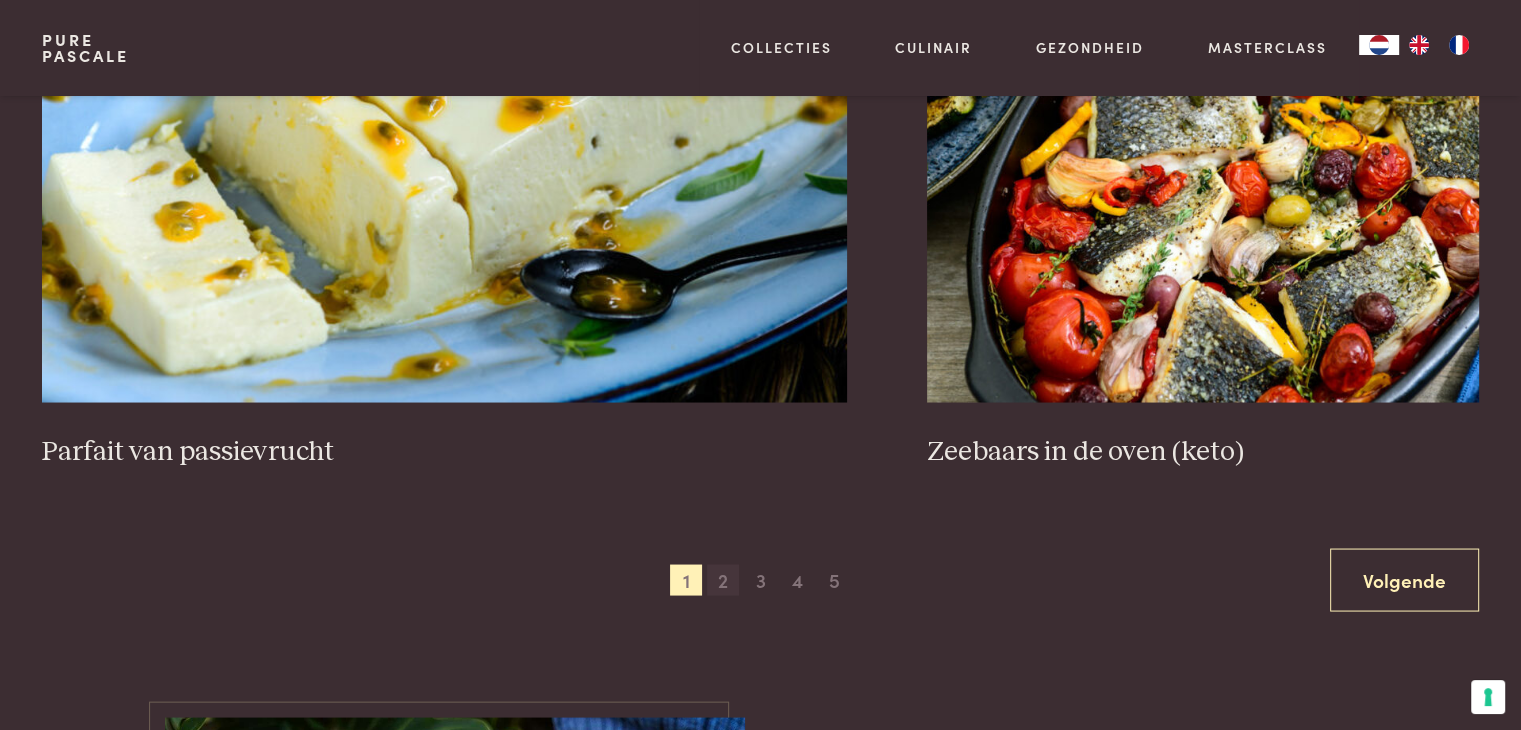 click on "2" at bounding box center [723, 580] 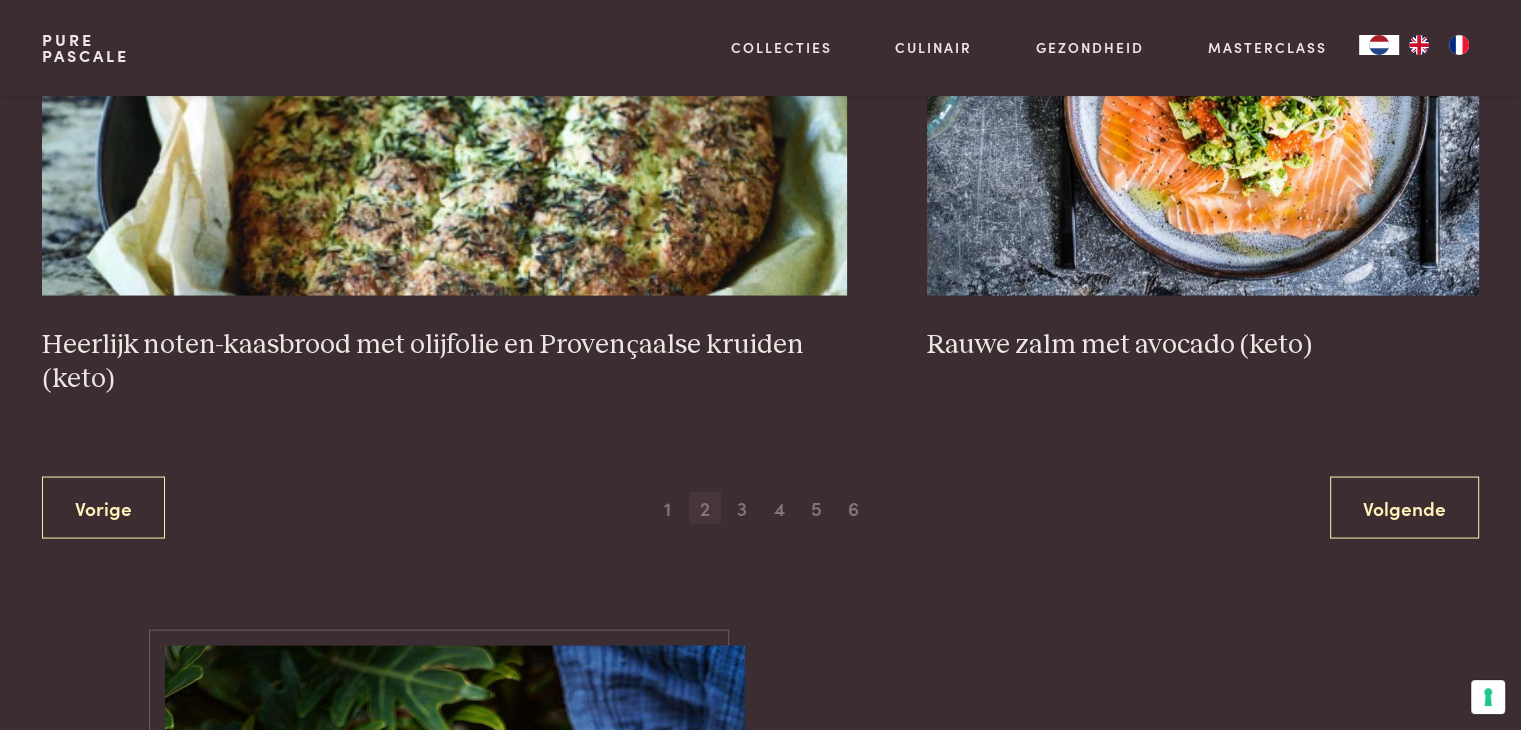 scroll, scrollTop: 3807, scrollLeft: 0, axis: vertical 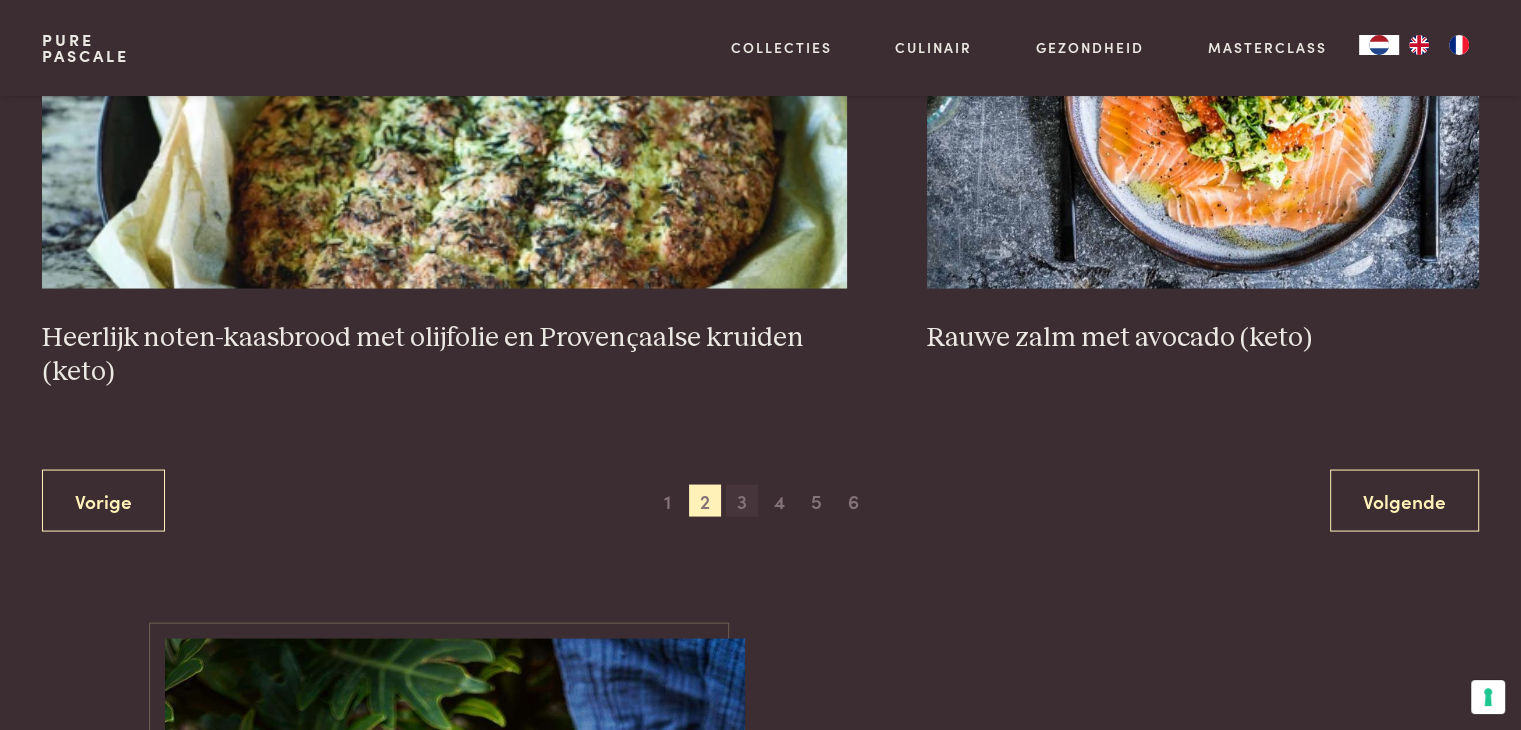 click on "3" at bounding box center [742, 501] 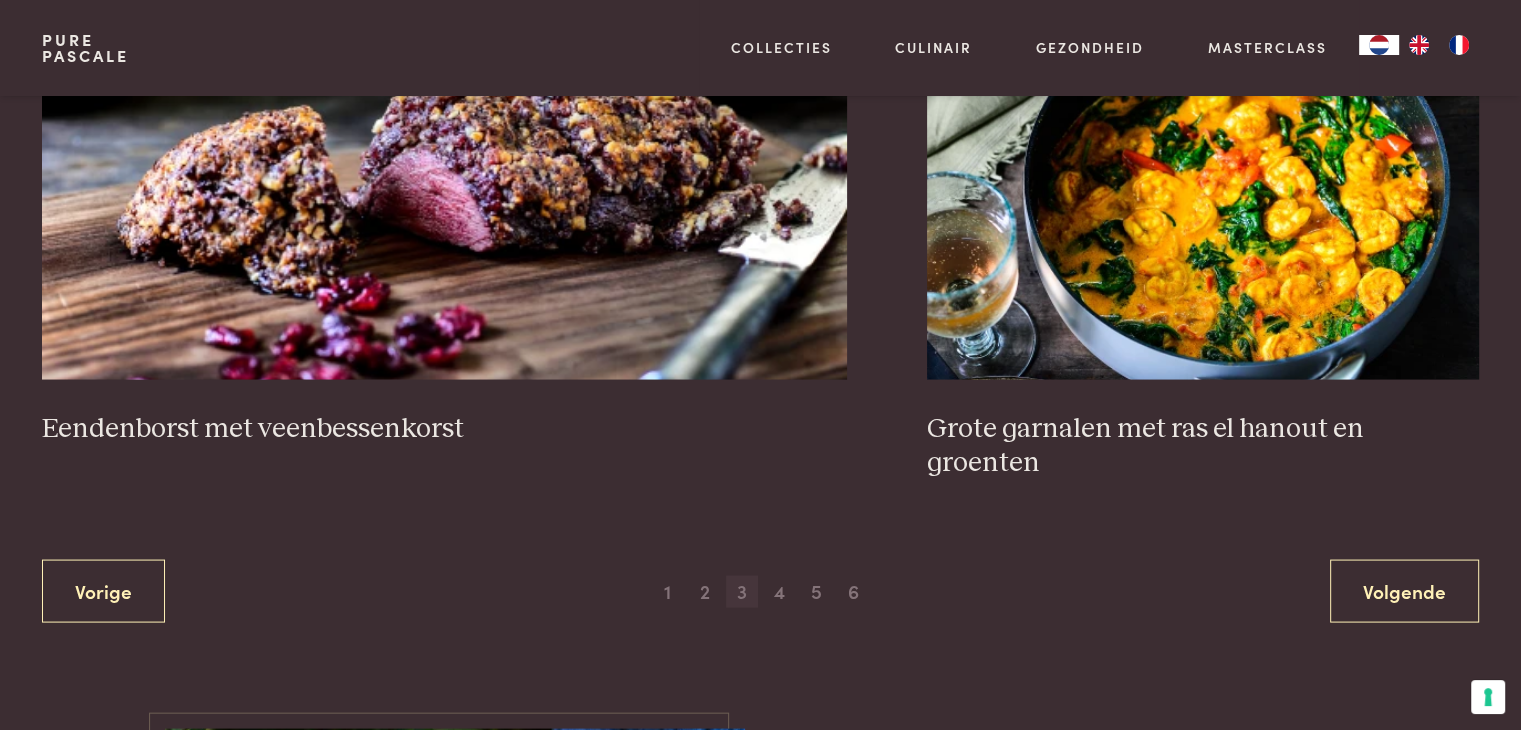scroll, scrollTop: 3823, scrollLeft: 0, axis: vertical 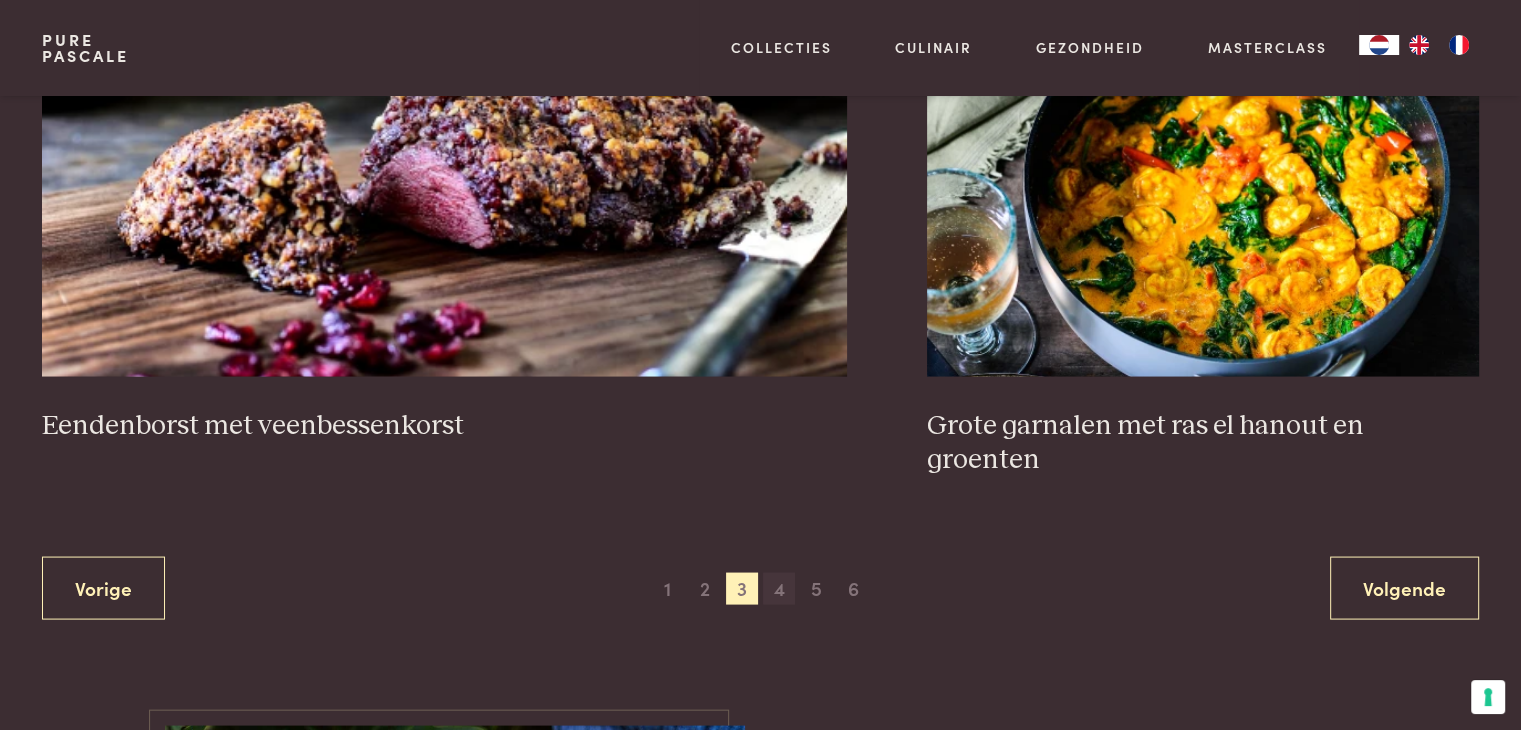 click on "4" at bounding box center [779, 589] 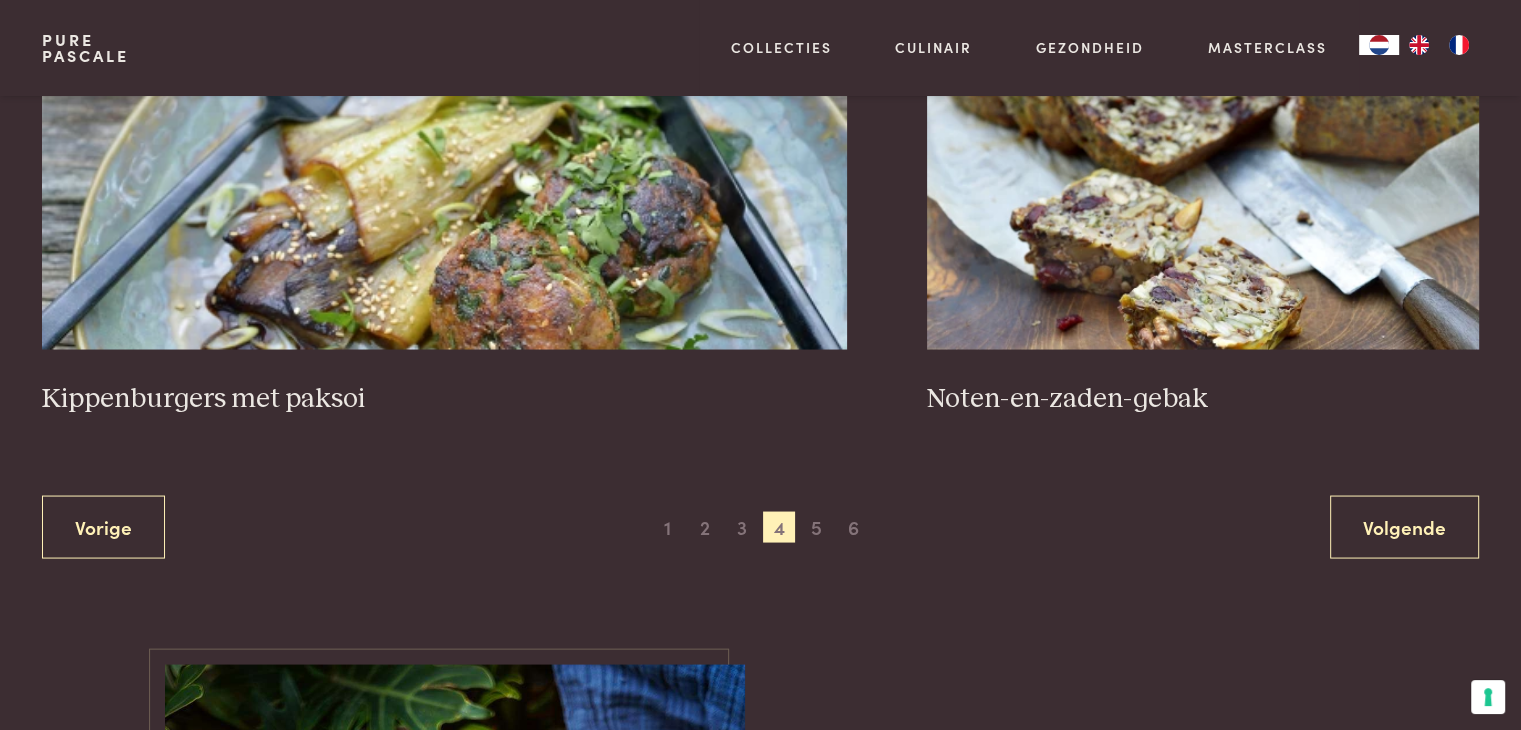 scroll, scrollTop: 3751, scrollLeft: 0, axis: vertical 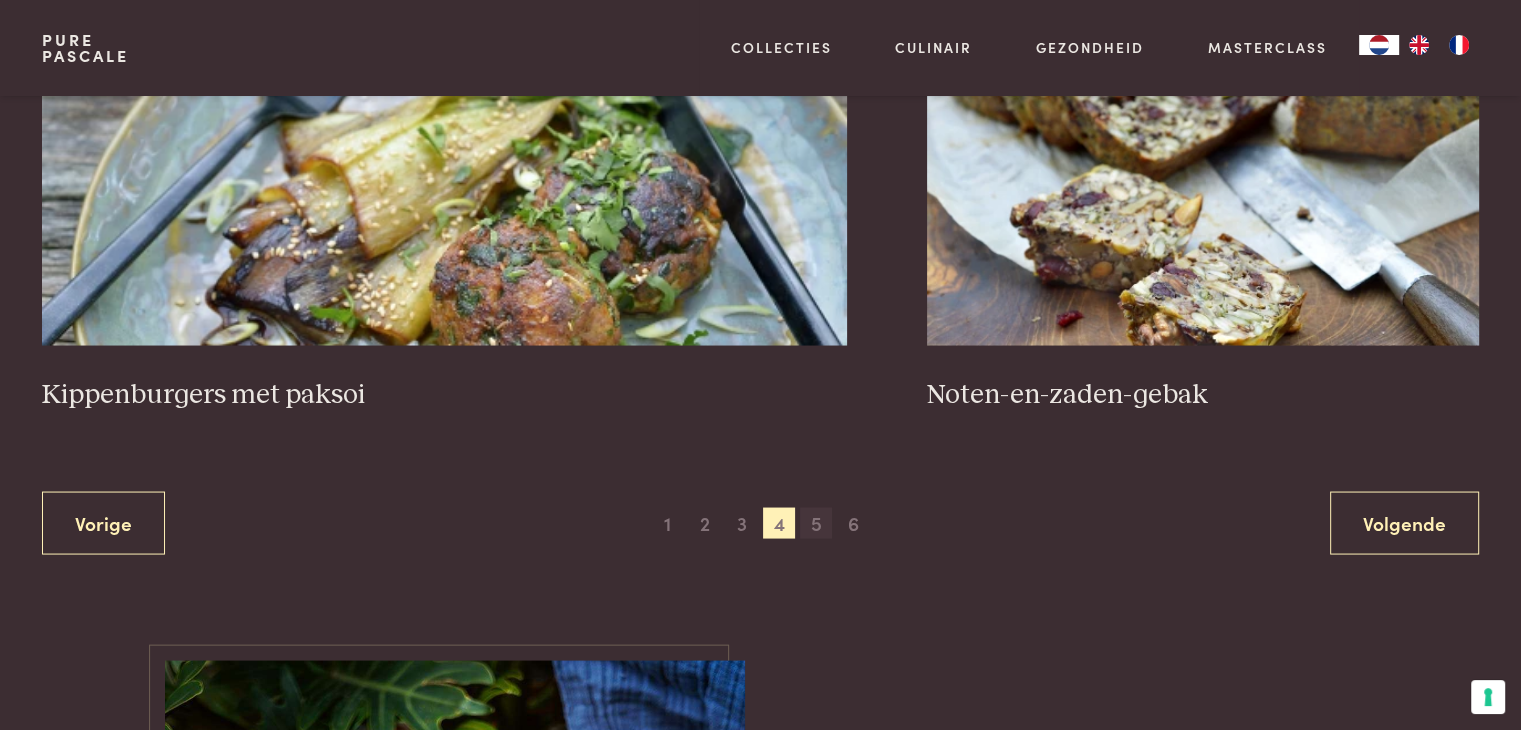 click on "5" at bounding box center [816, 523] 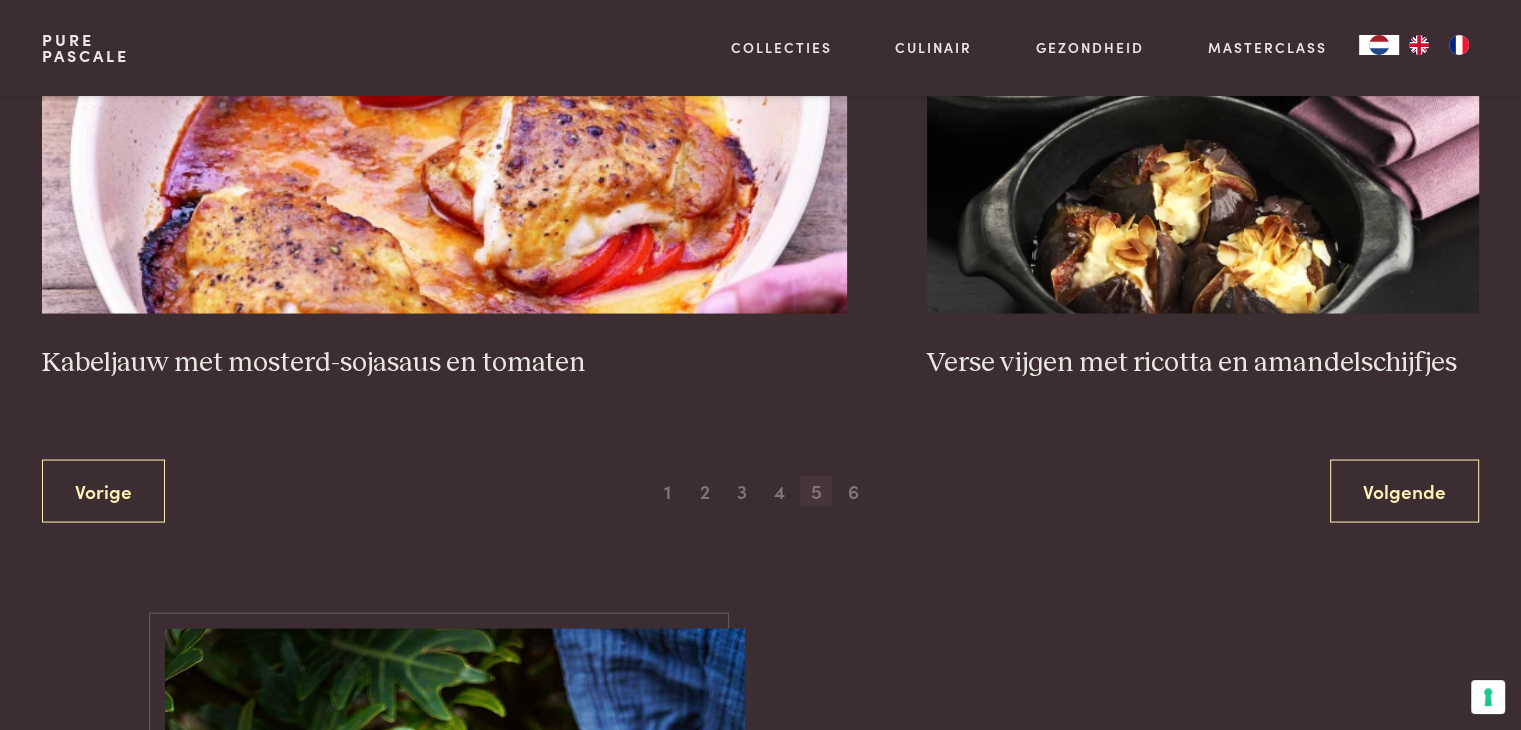 scroll, scrollTop: 3784, scrollLeft: 0, axis: vertical 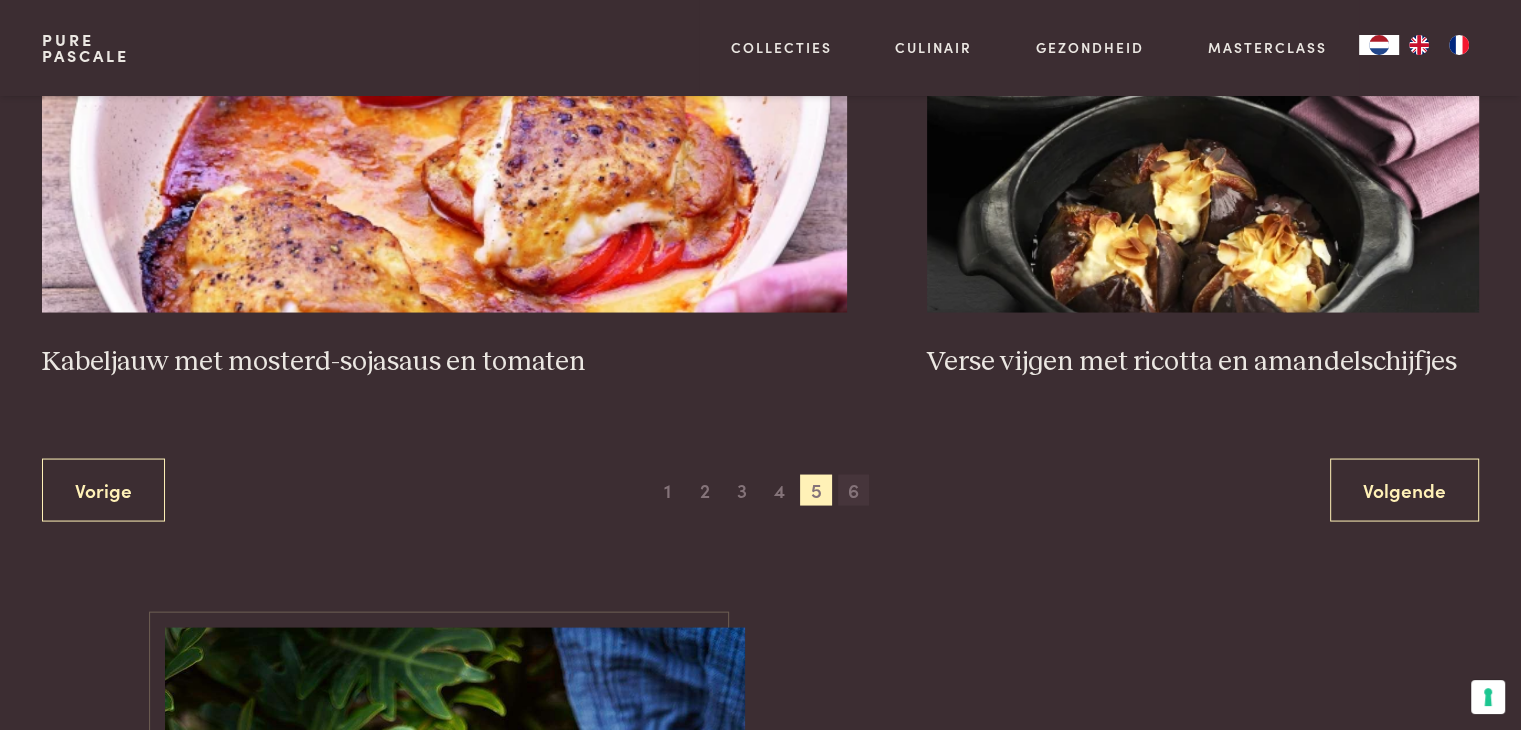 click on "6" at bounding box center (854, 490) 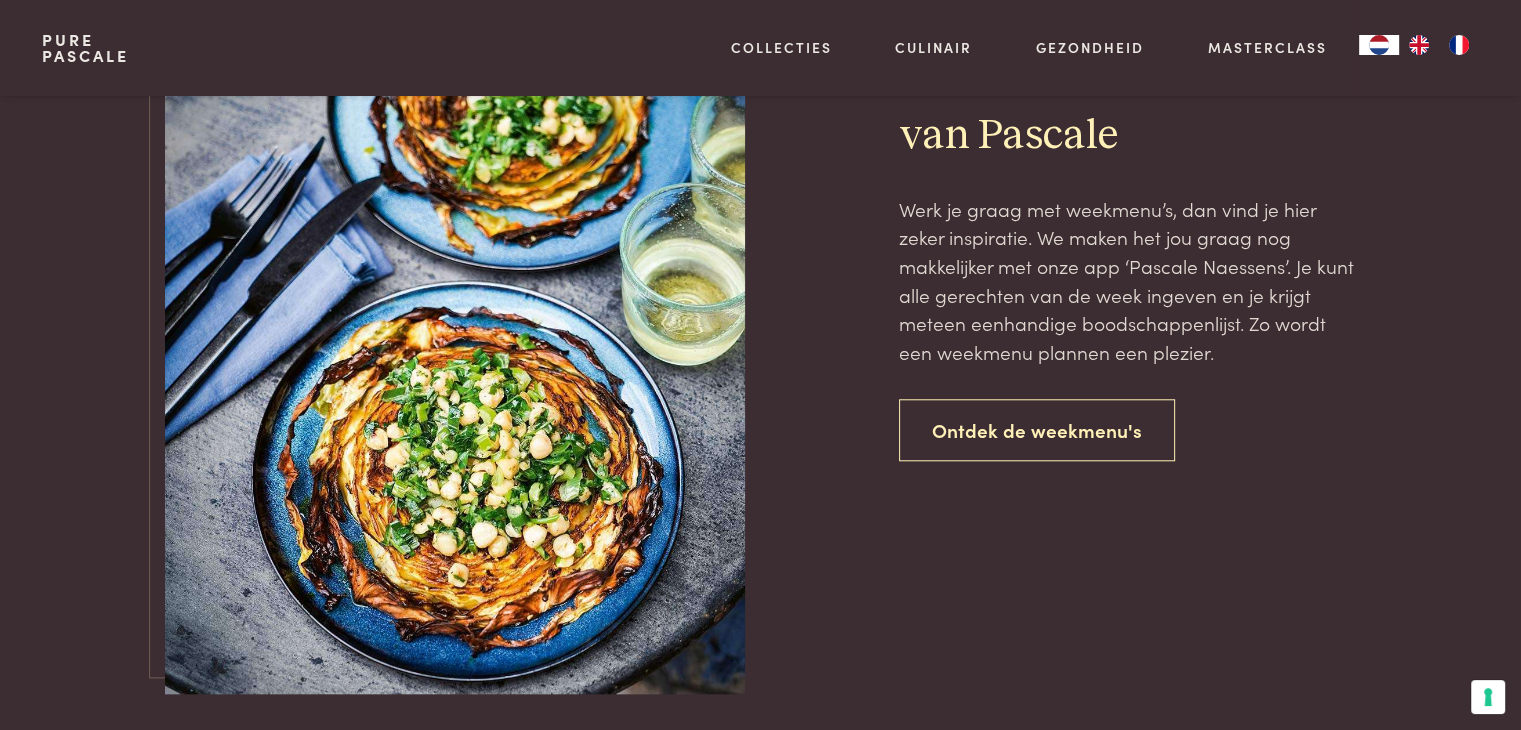 scroll, scrollTop: 1820, scrollLeft: 0, axis: vertical 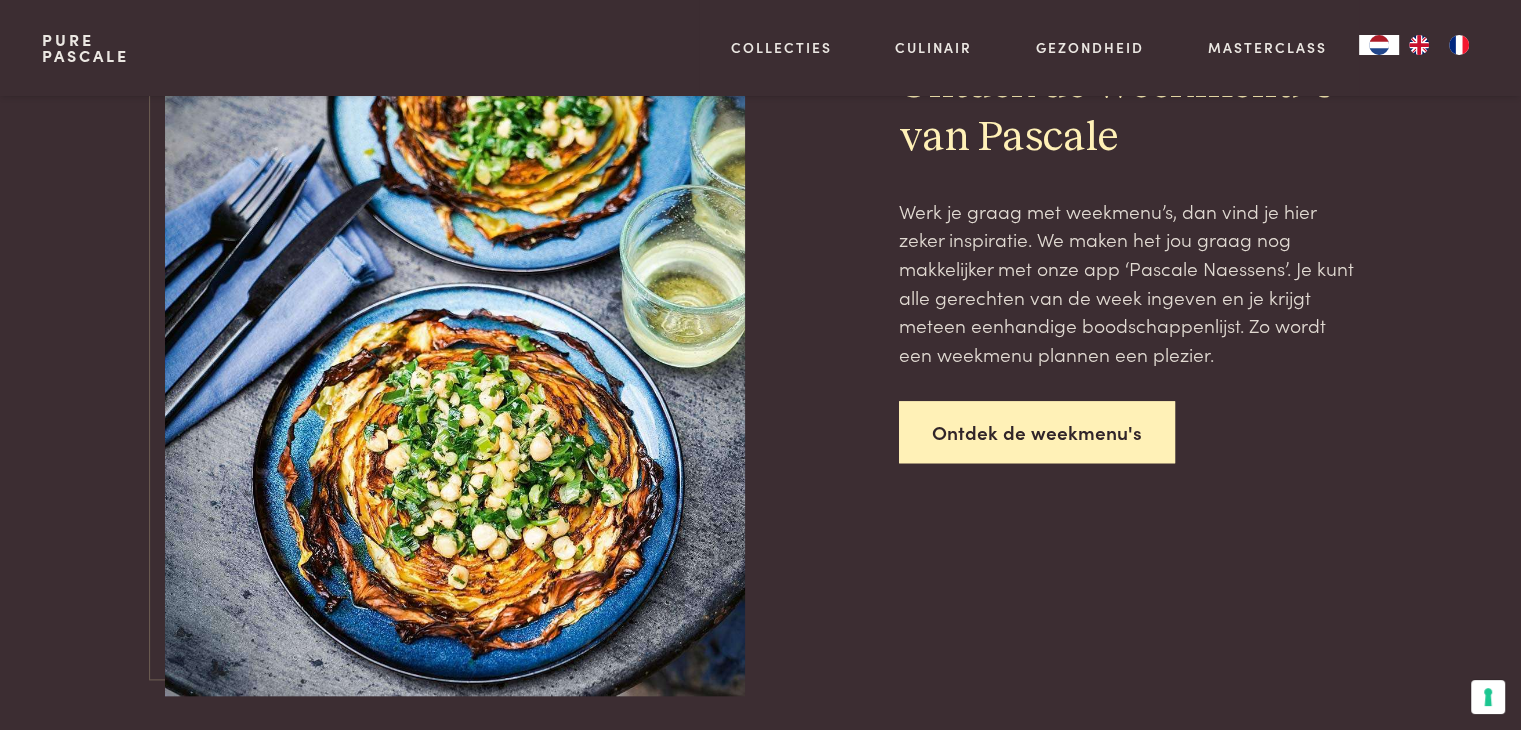 click on "Ontdek de weekmenu's" at bounding box center (1037, 432) 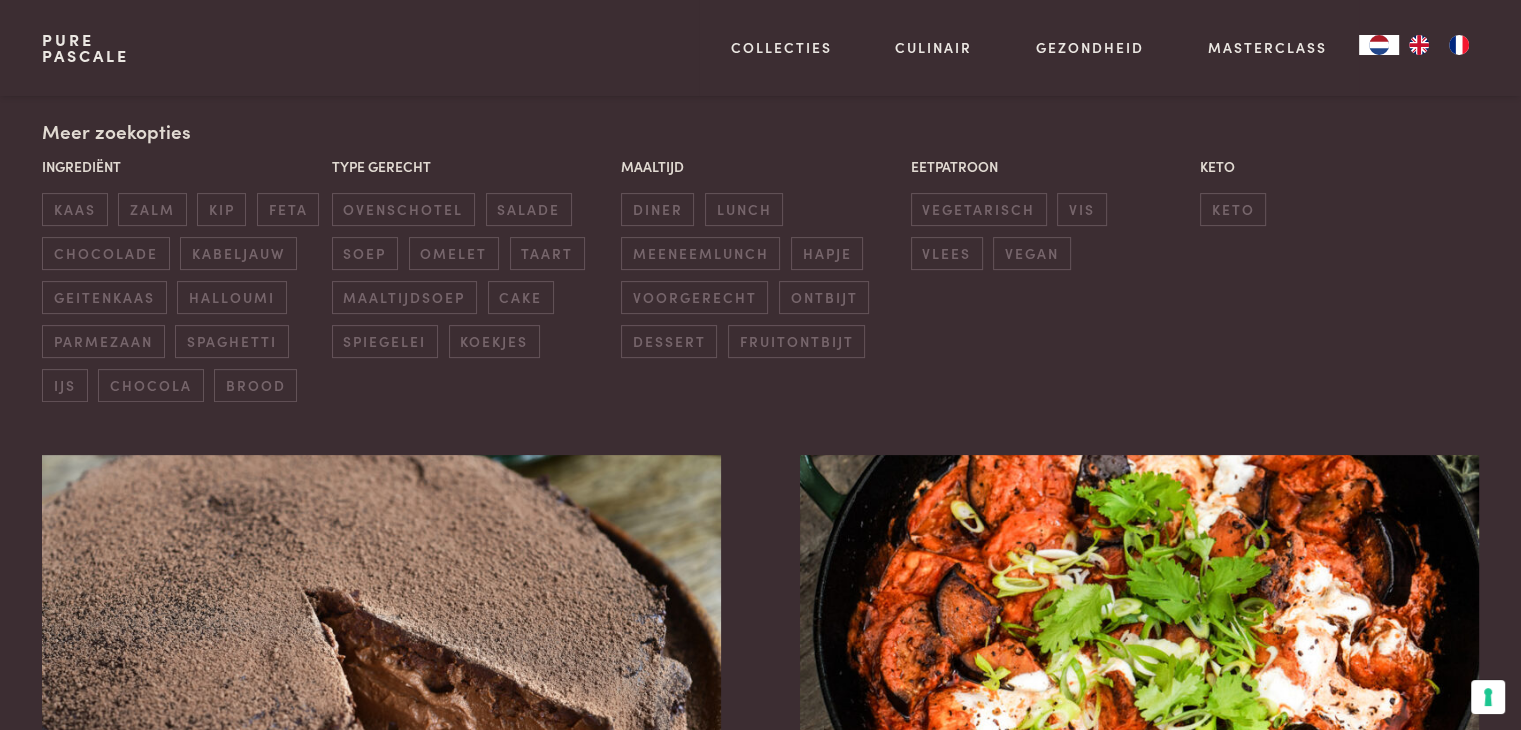 scroll, scrollTop: 0, scrollLeft: 0, axis: both 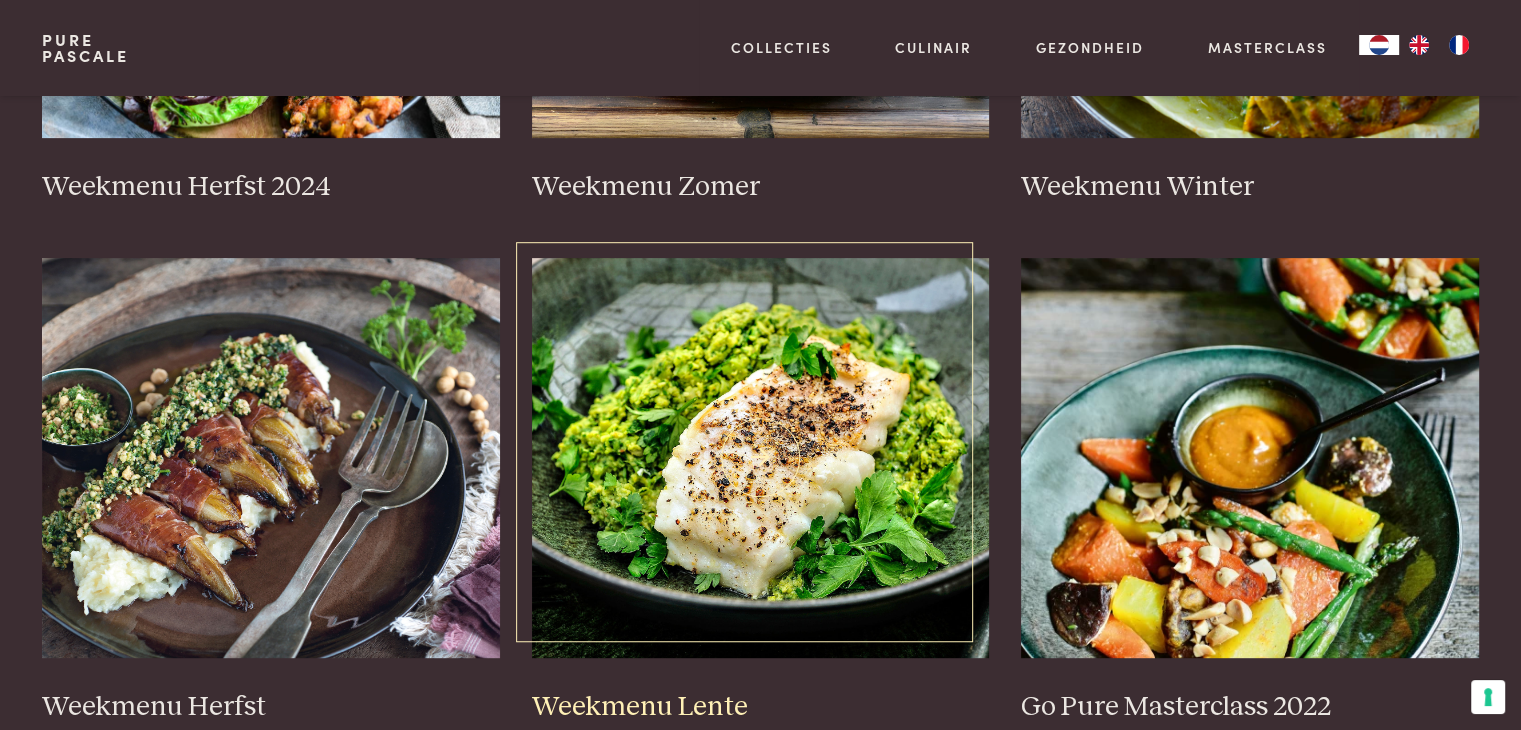 click at bounding box center (761, 458) 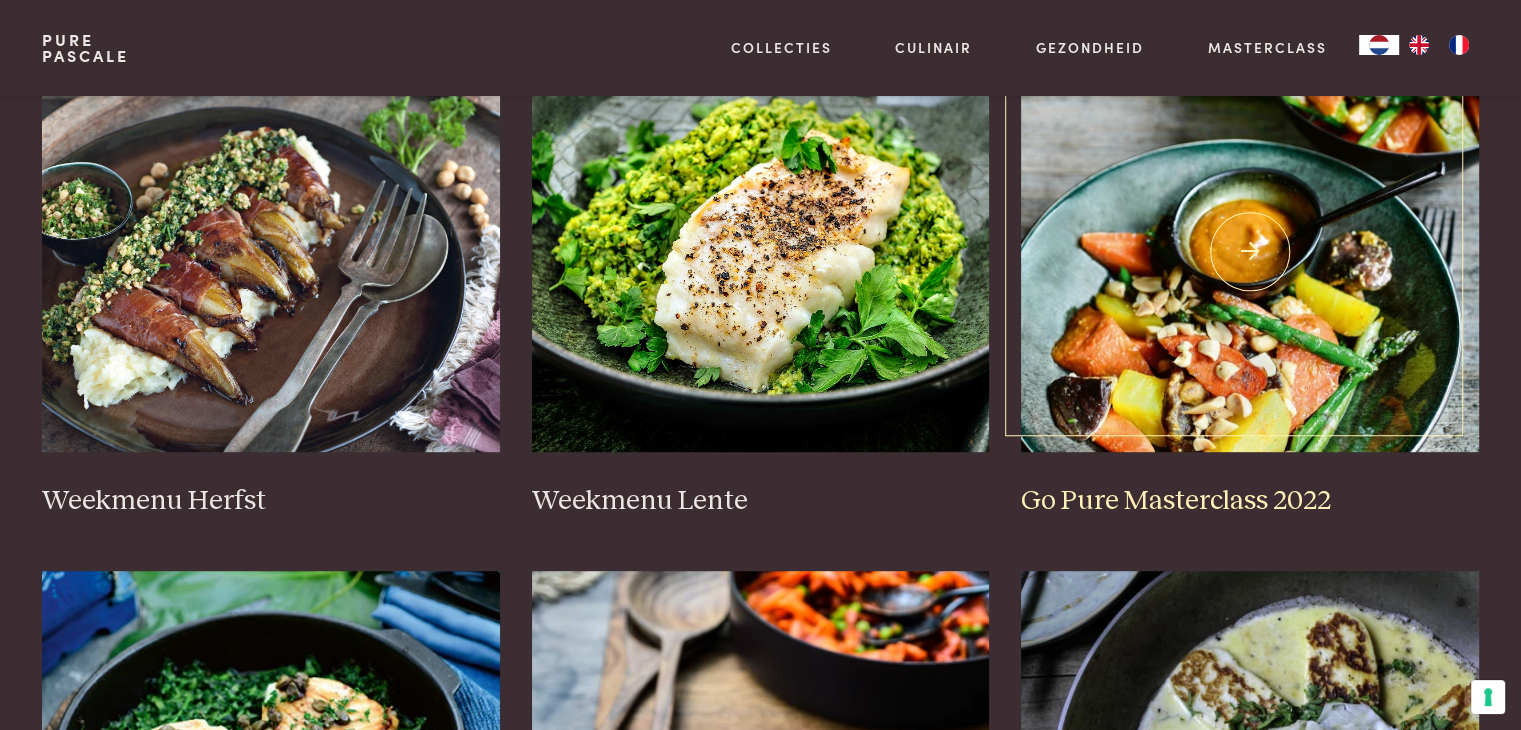 scroll, scrollTop: 1012, scrollLeft: 0, axis: vertical 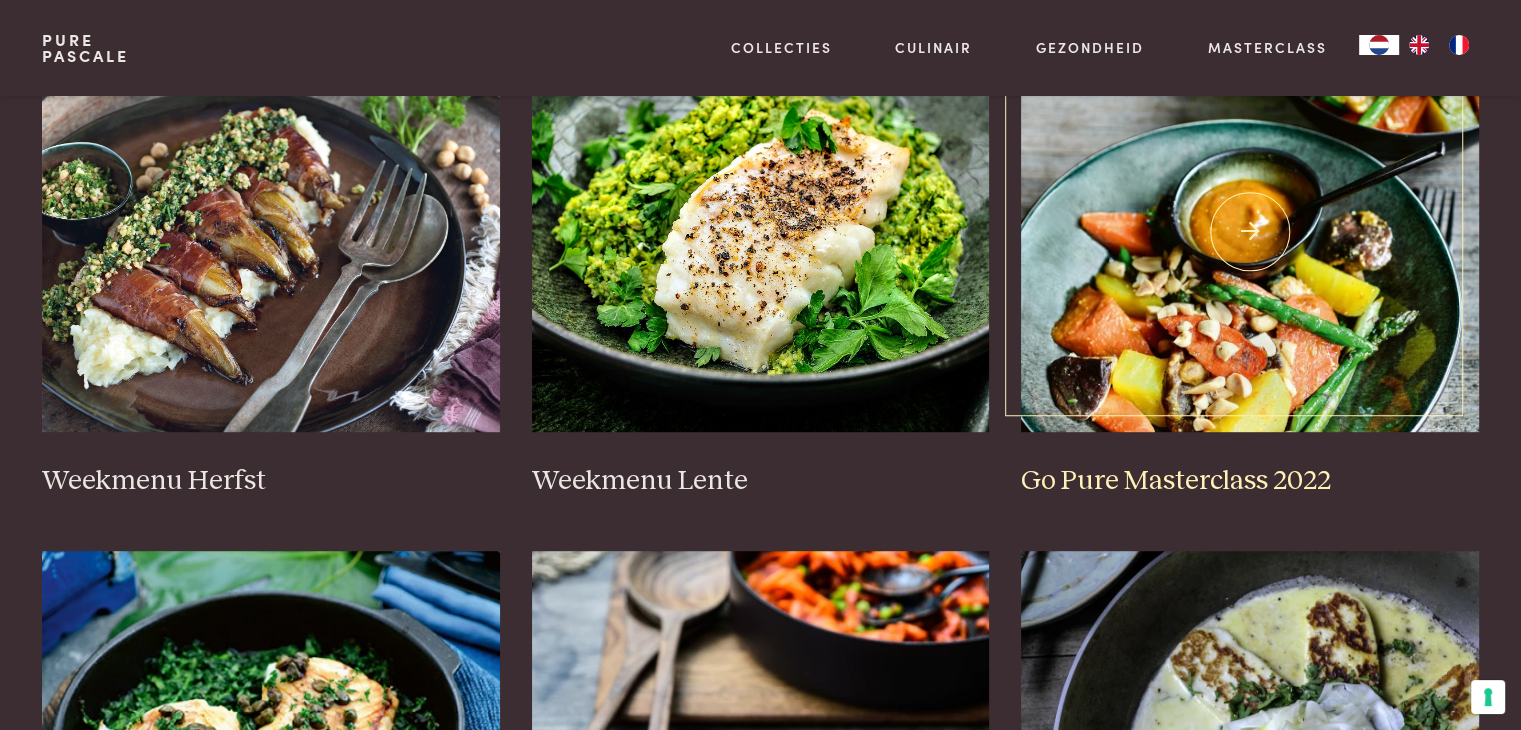 click at bounding box center (1250, 232) 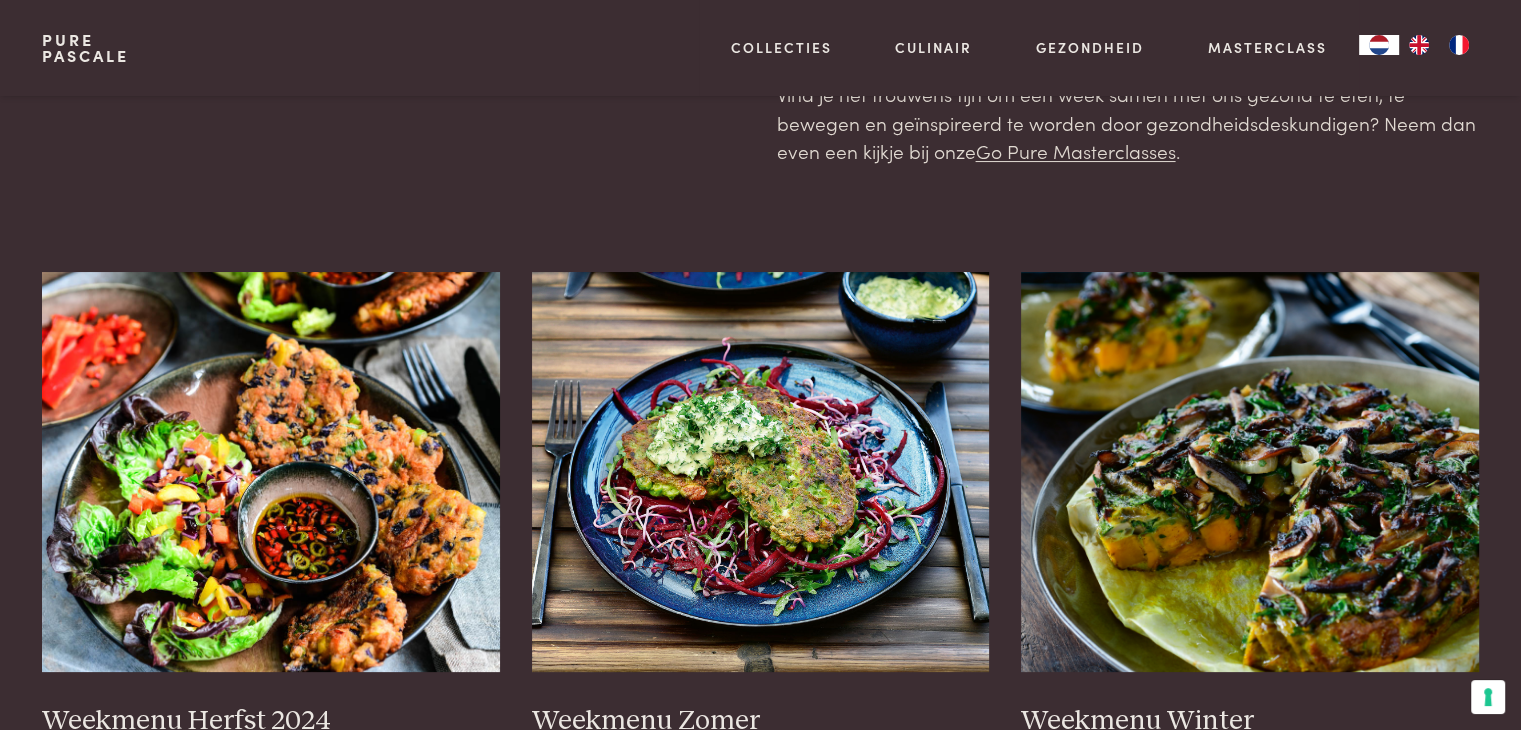 scroll, scrollTop: 0, scrollLeft: 0, axis: both 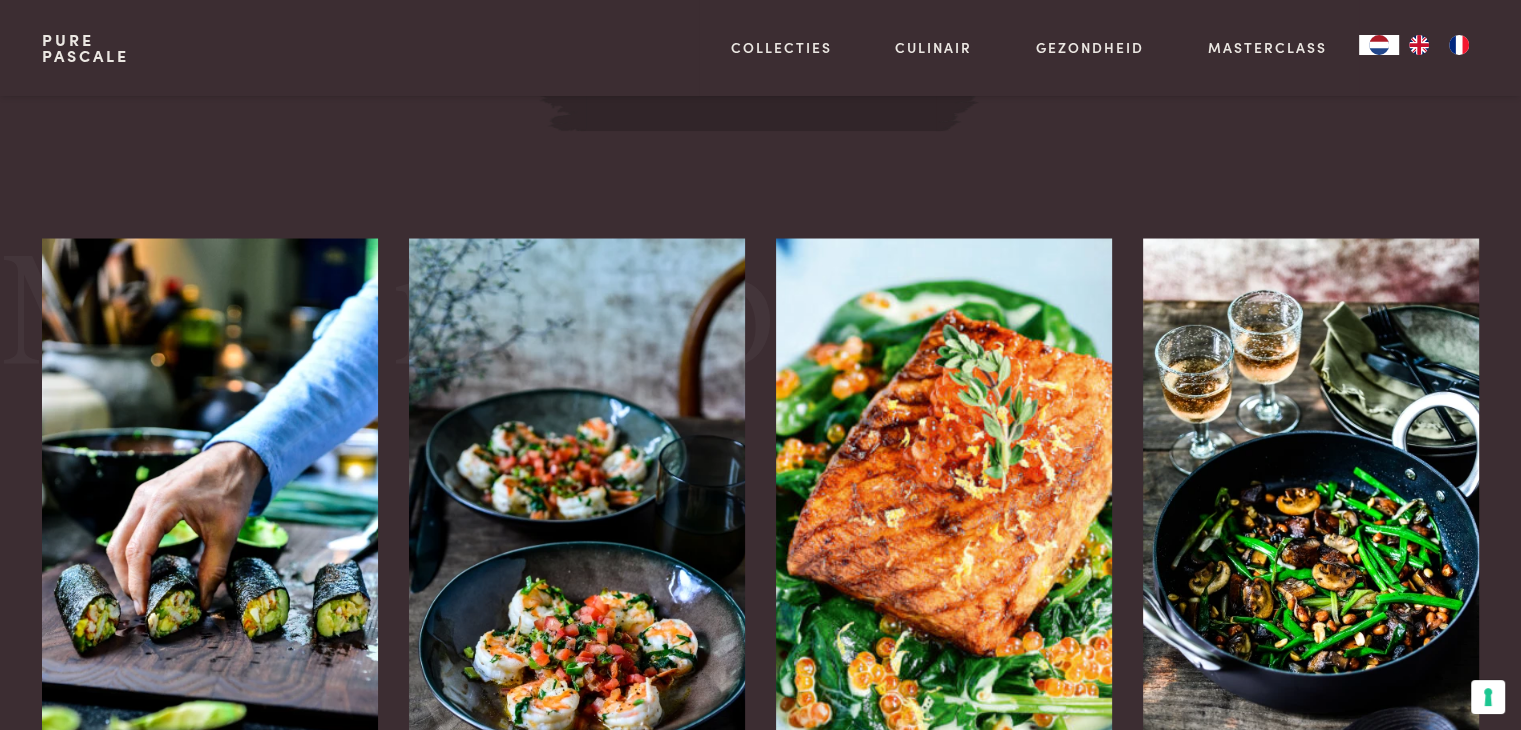 click at bounding box center (1310, 538) 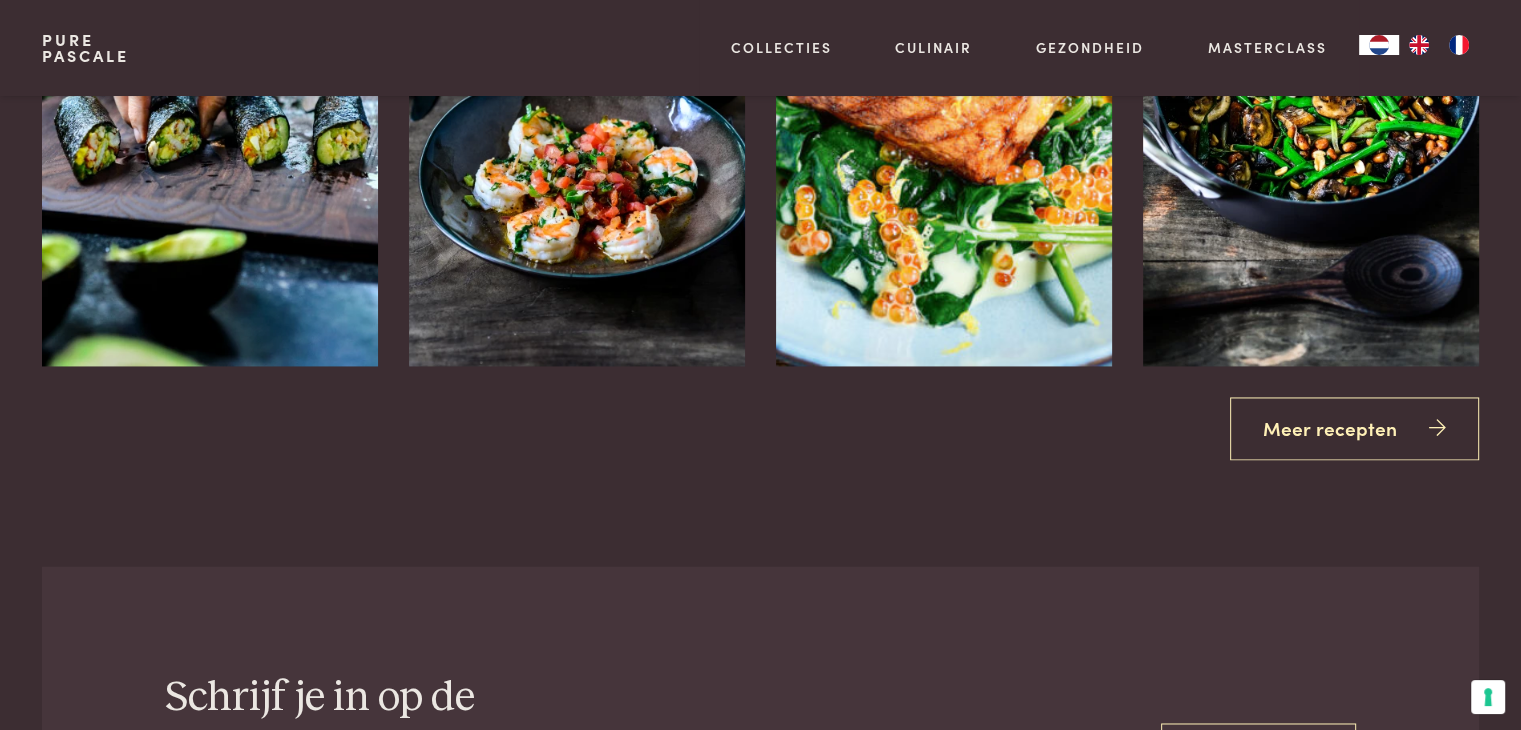 scroll, scrollTop: 3159, scrollLeft: 0, axis: vertical 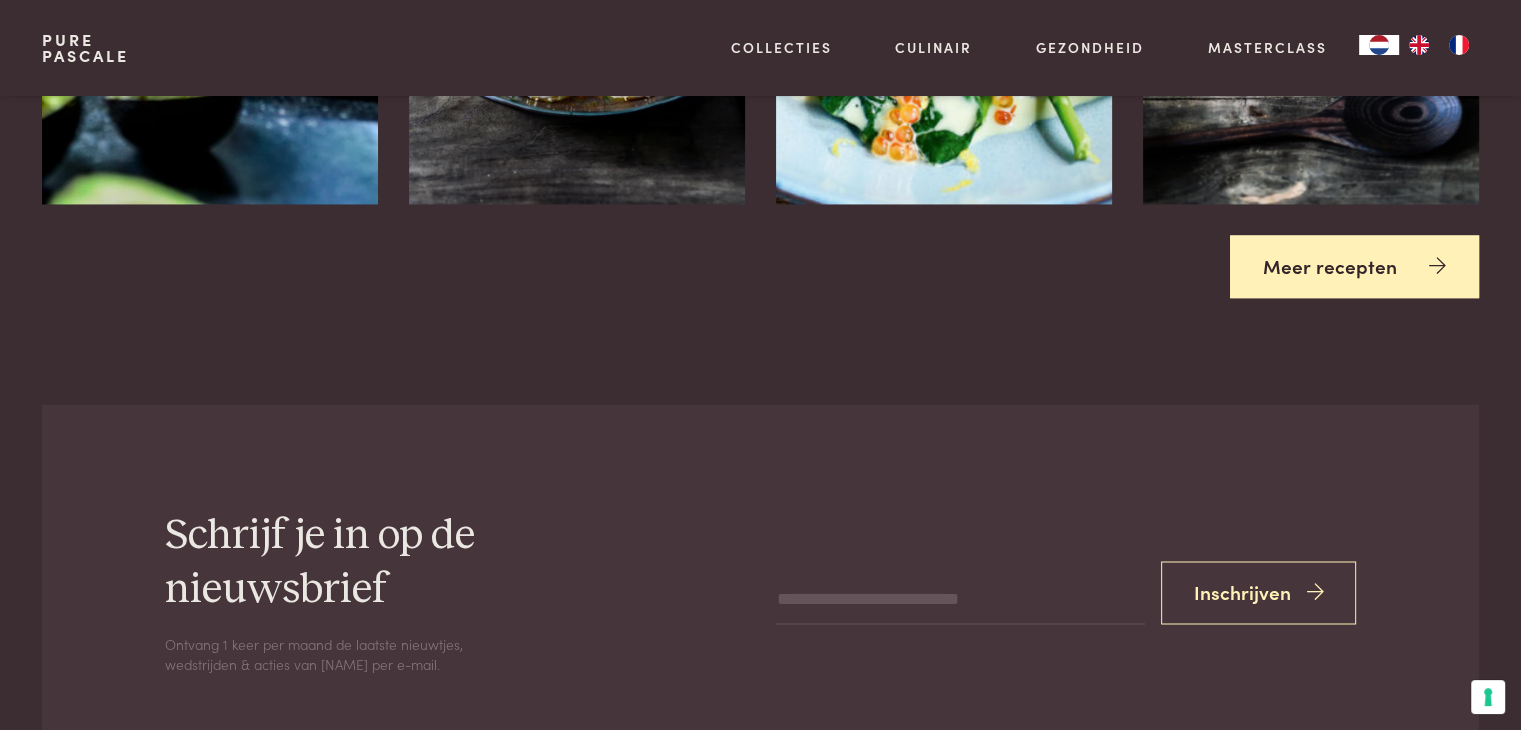 click on "Meer recepten" at bounding box center [1354, 266] 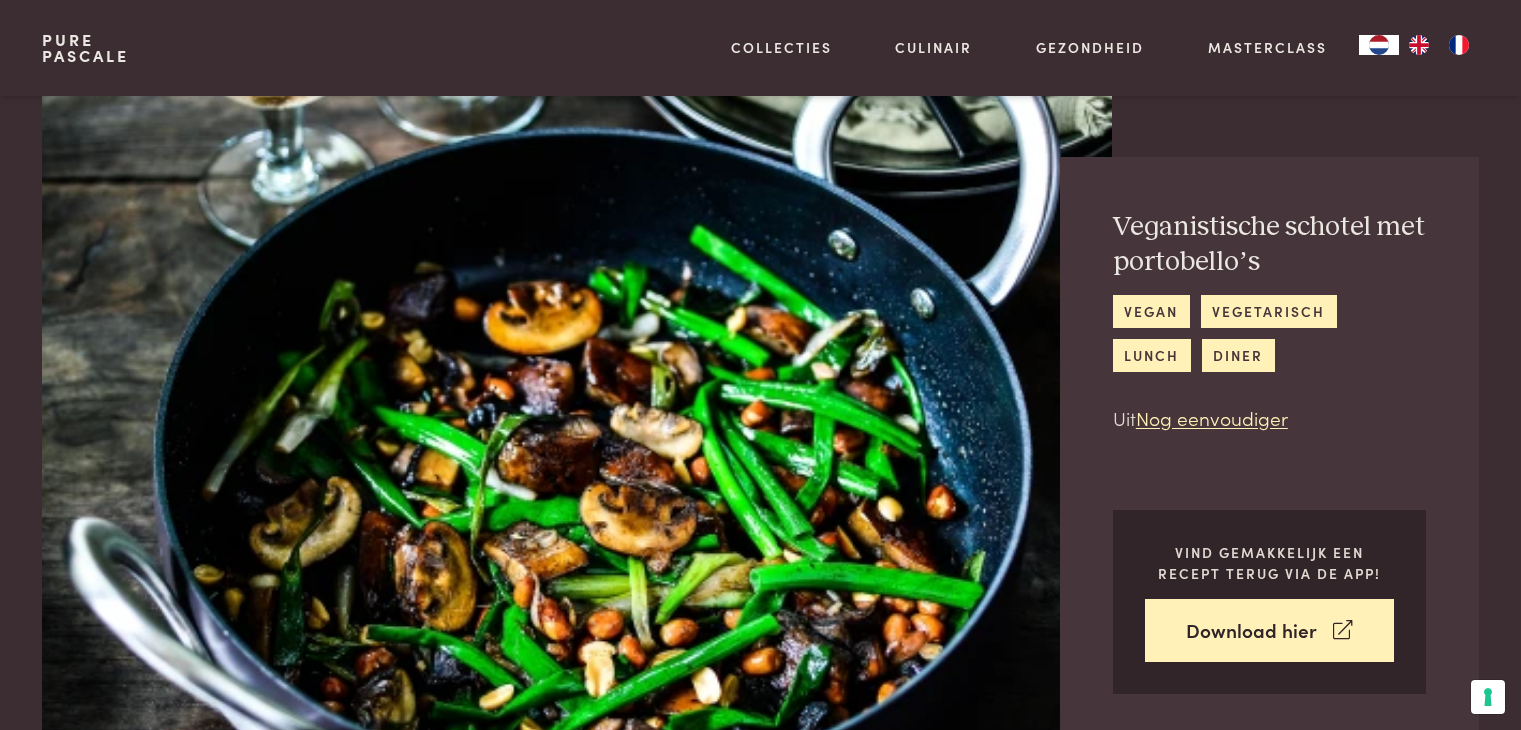 scroll, scrollTop: 186, scrollLeft: 0, axis: vertical 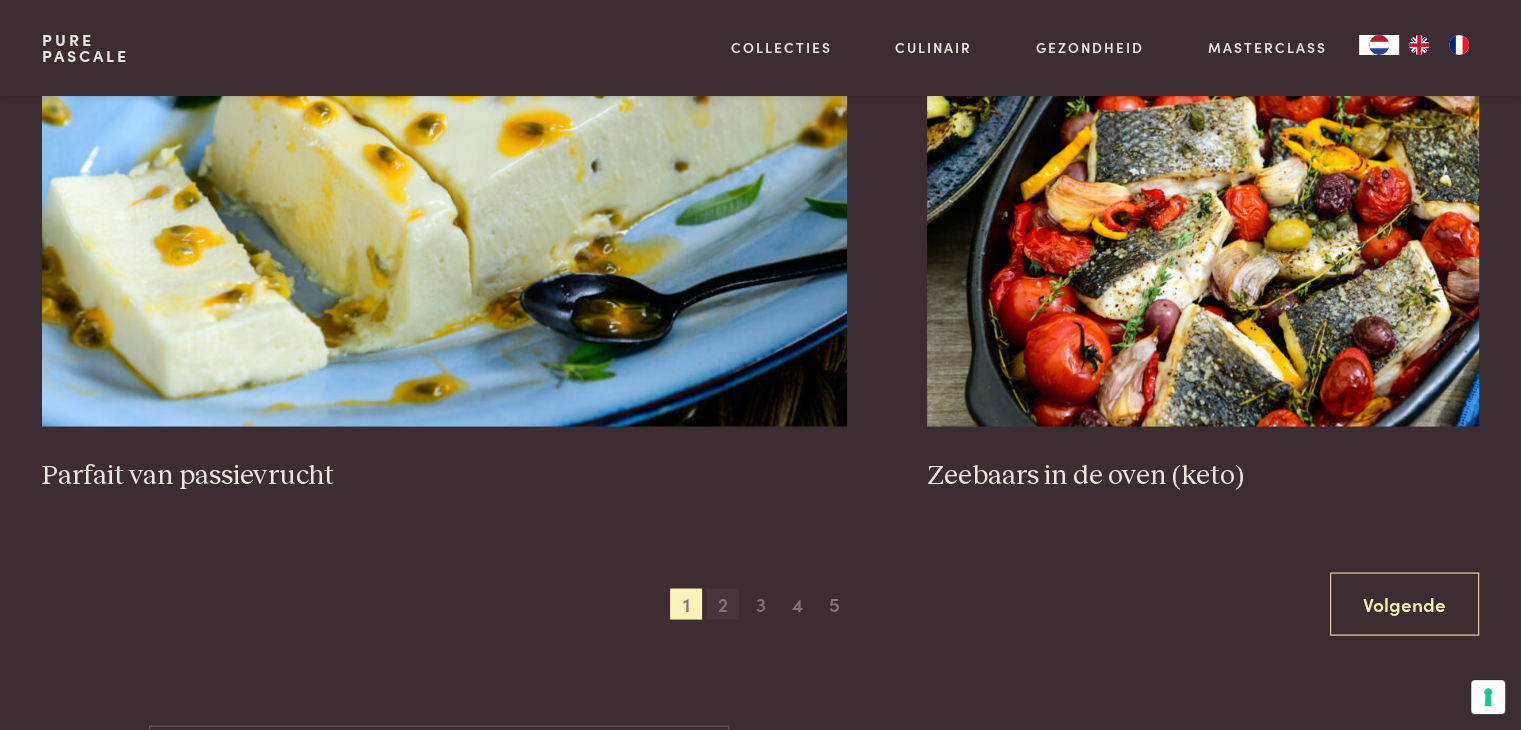 click on "2" at bounding box center (723, 604) 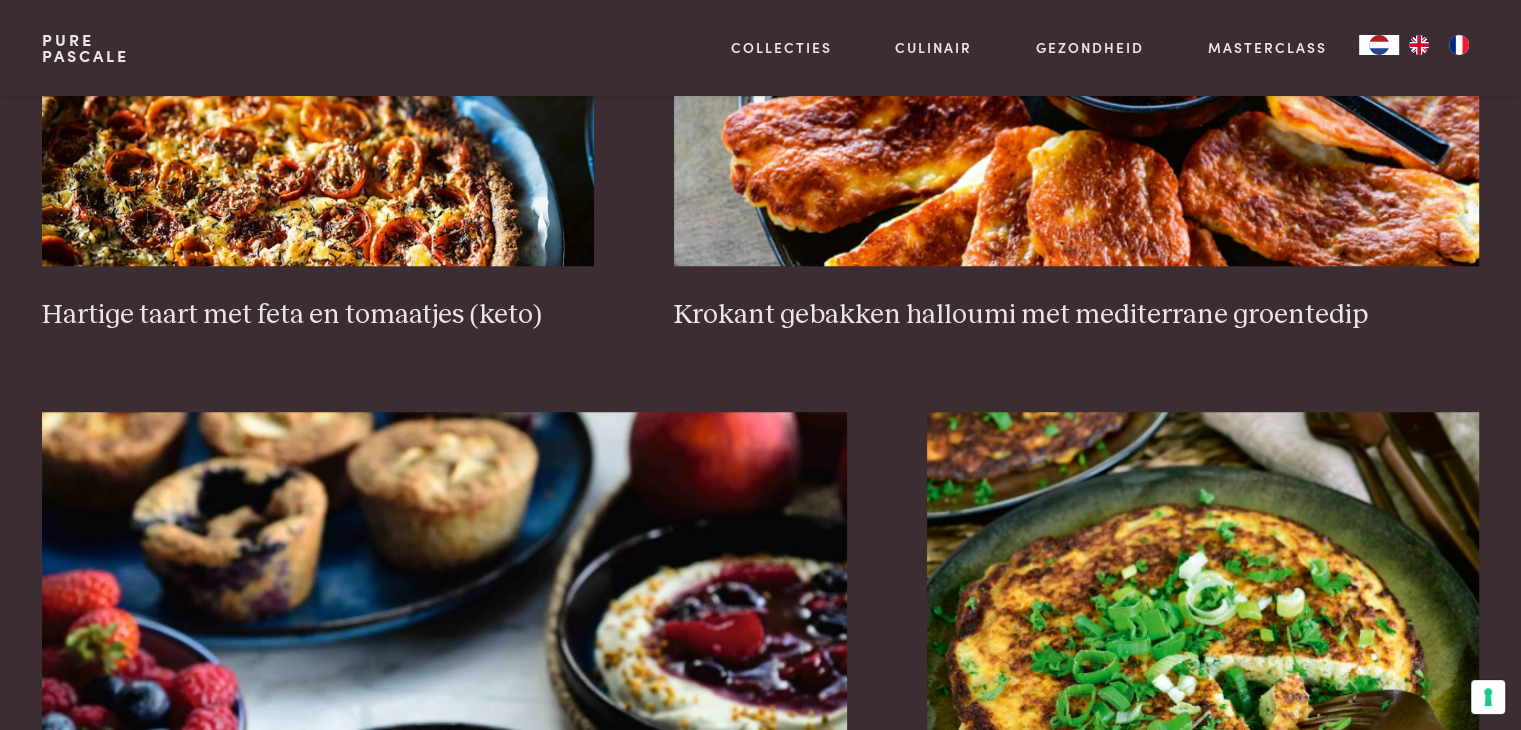 scroll, scrollTop: 1609, scrollLeft: 0, axis: vertical 